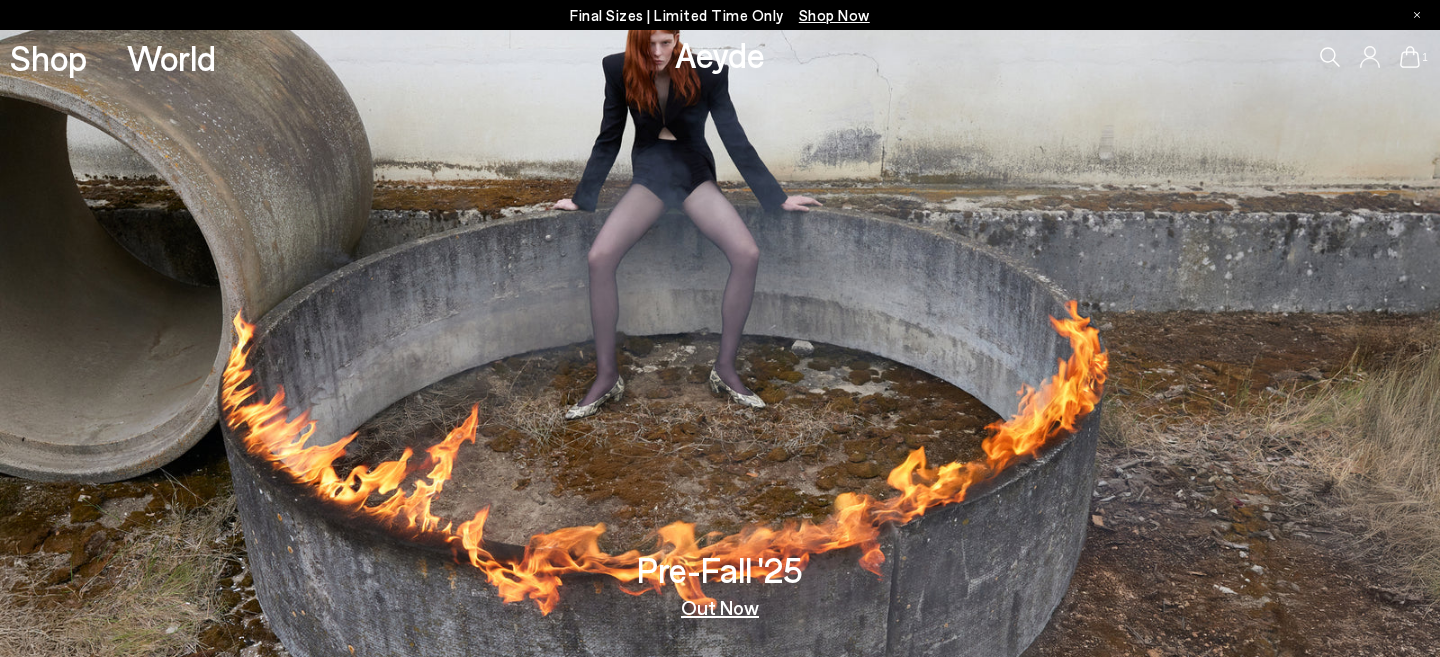 scroll, scrollTop: 0, scrollLeft: 0, axis: both 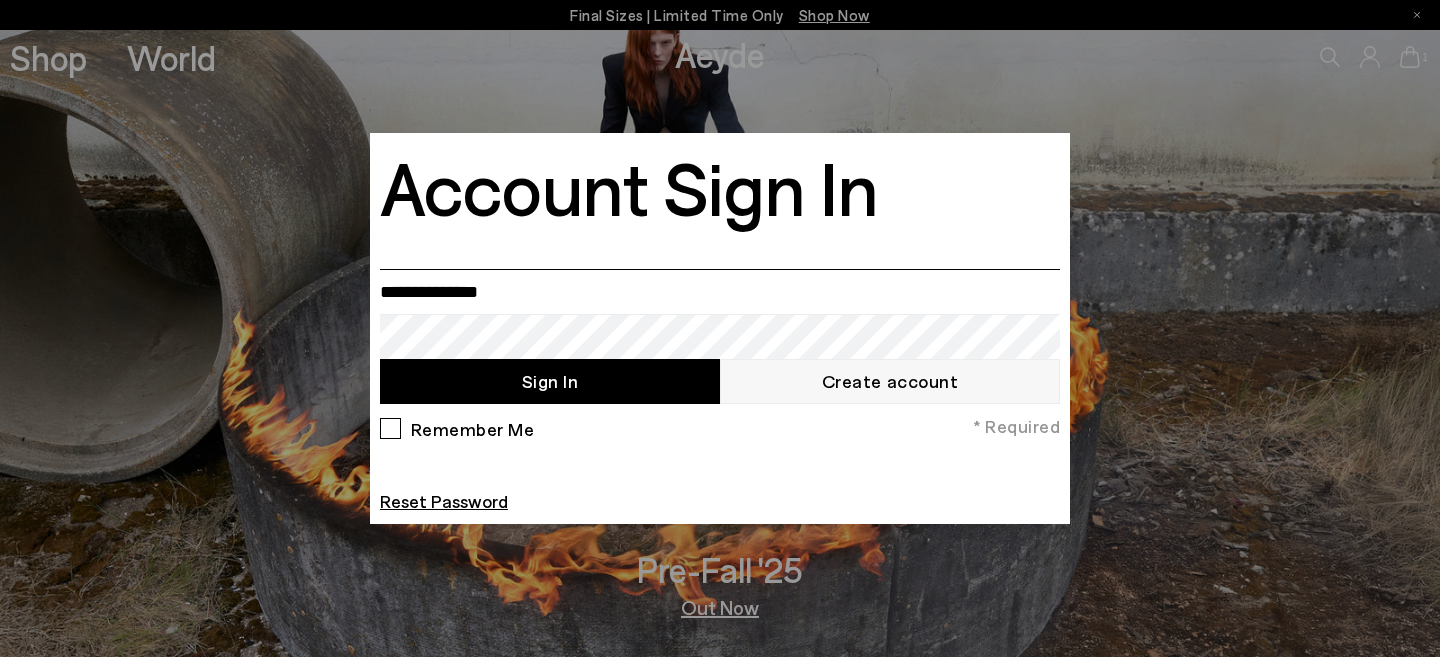 click at bounding box center [720, 291] 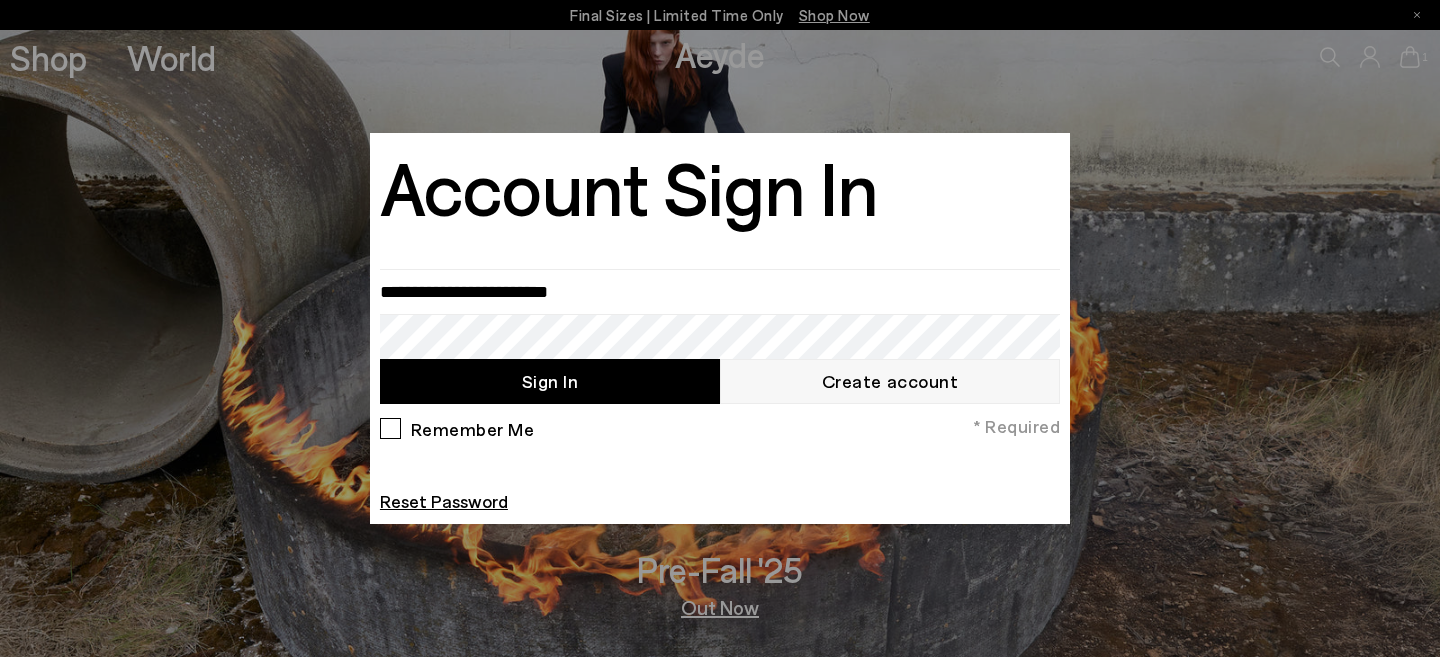 click on "Sign In" at bounding box center (550, 381) 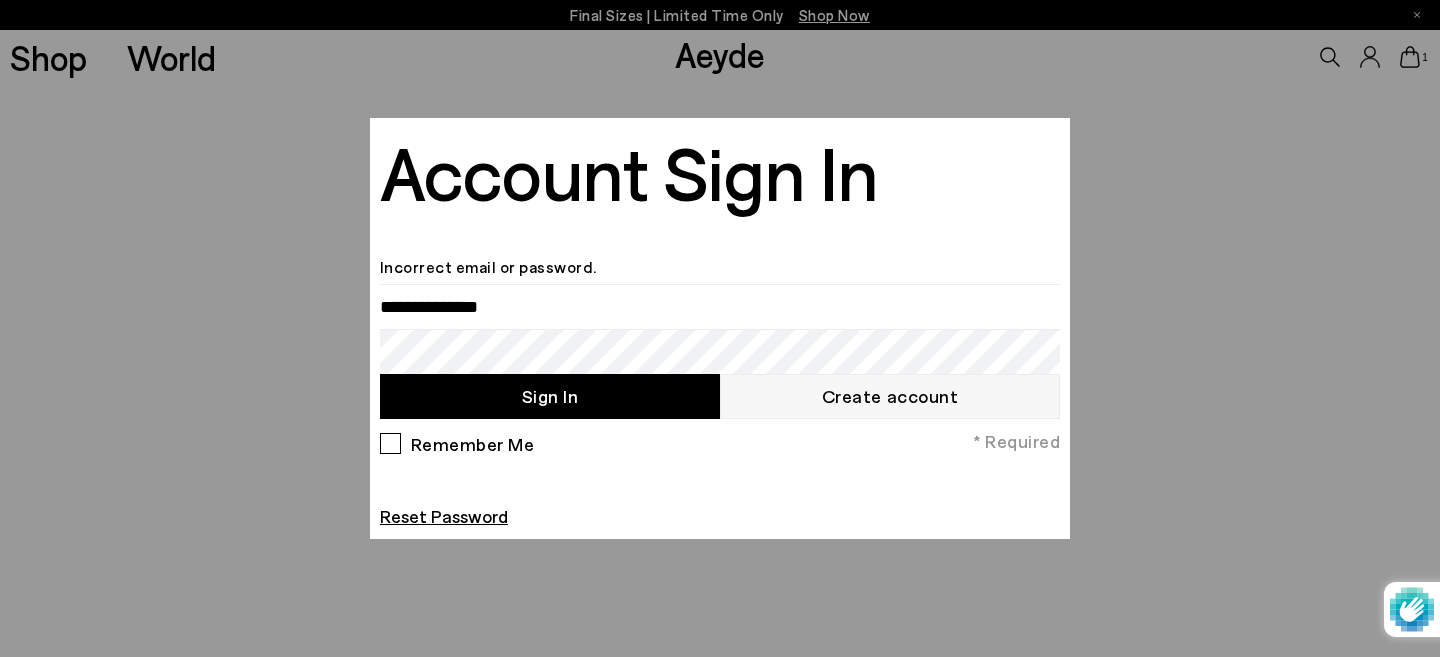 scroll, scrollTop: 0, scrollLeft: 0, axis: both 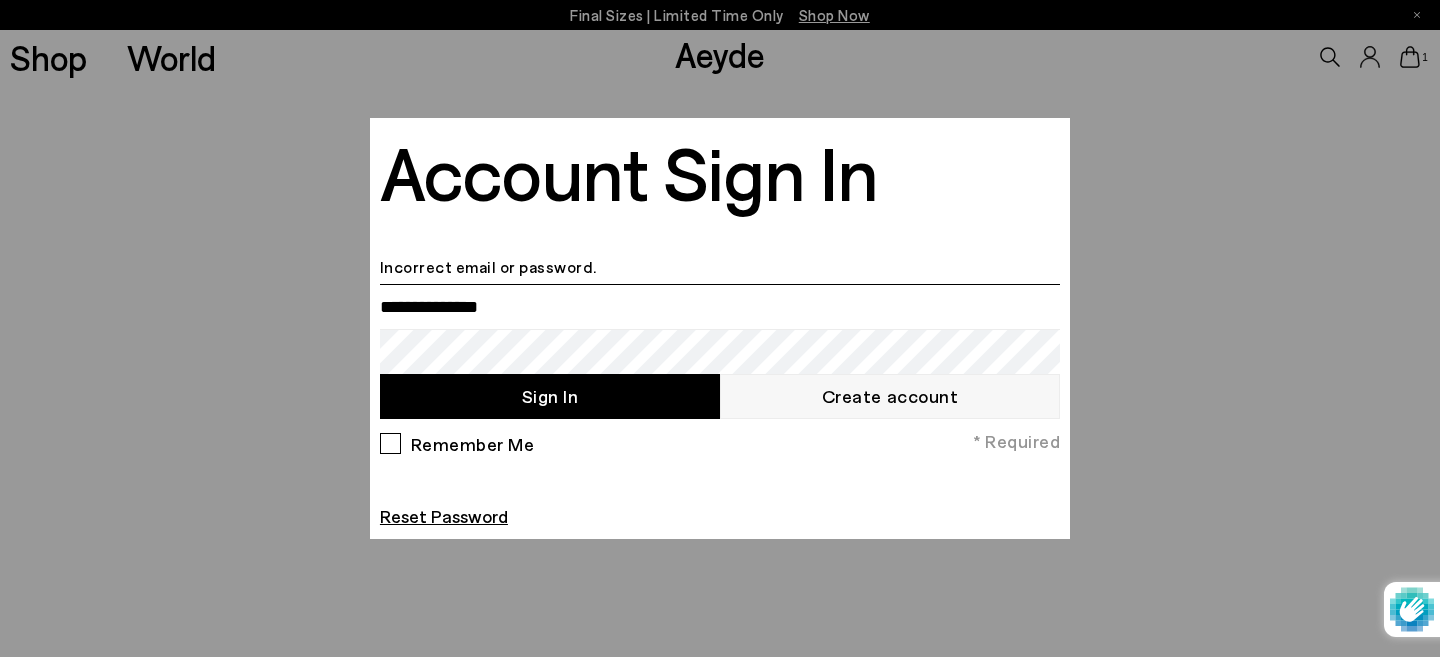 click at bounding box center (720, 306) 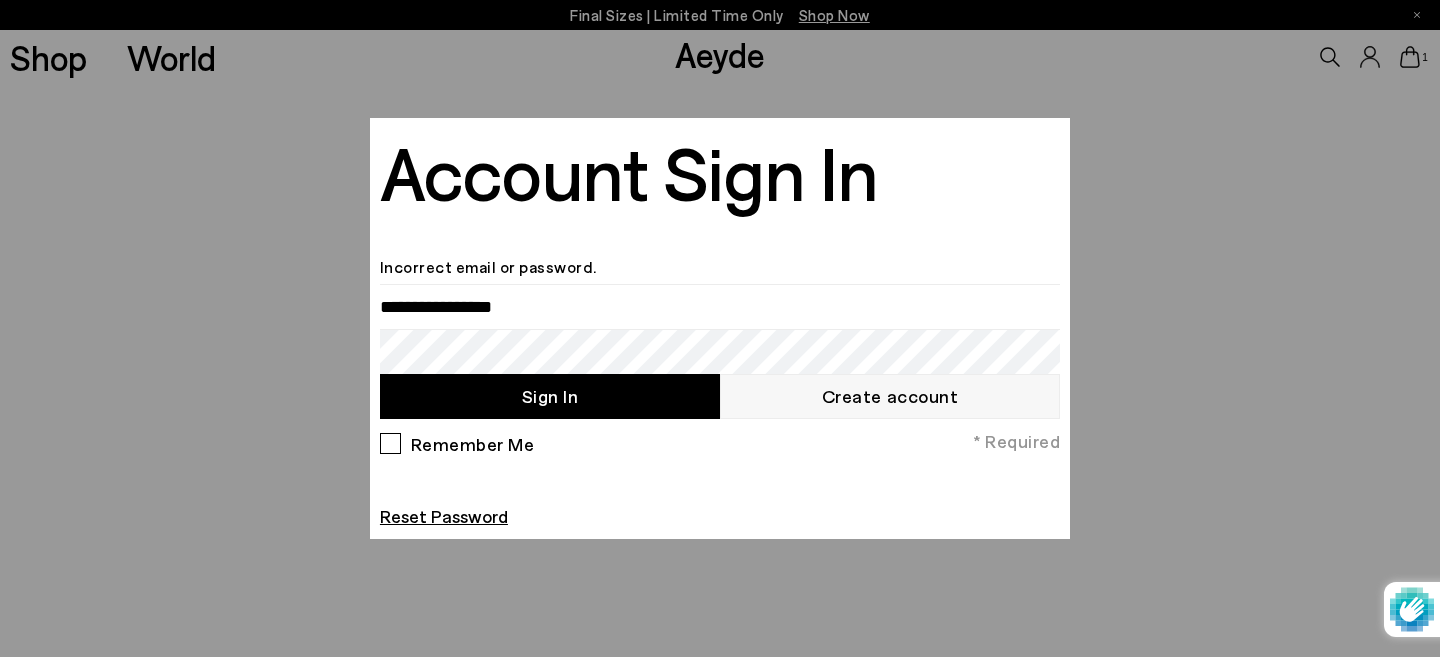 click on "Sign In" at bounding box center (550, 396) 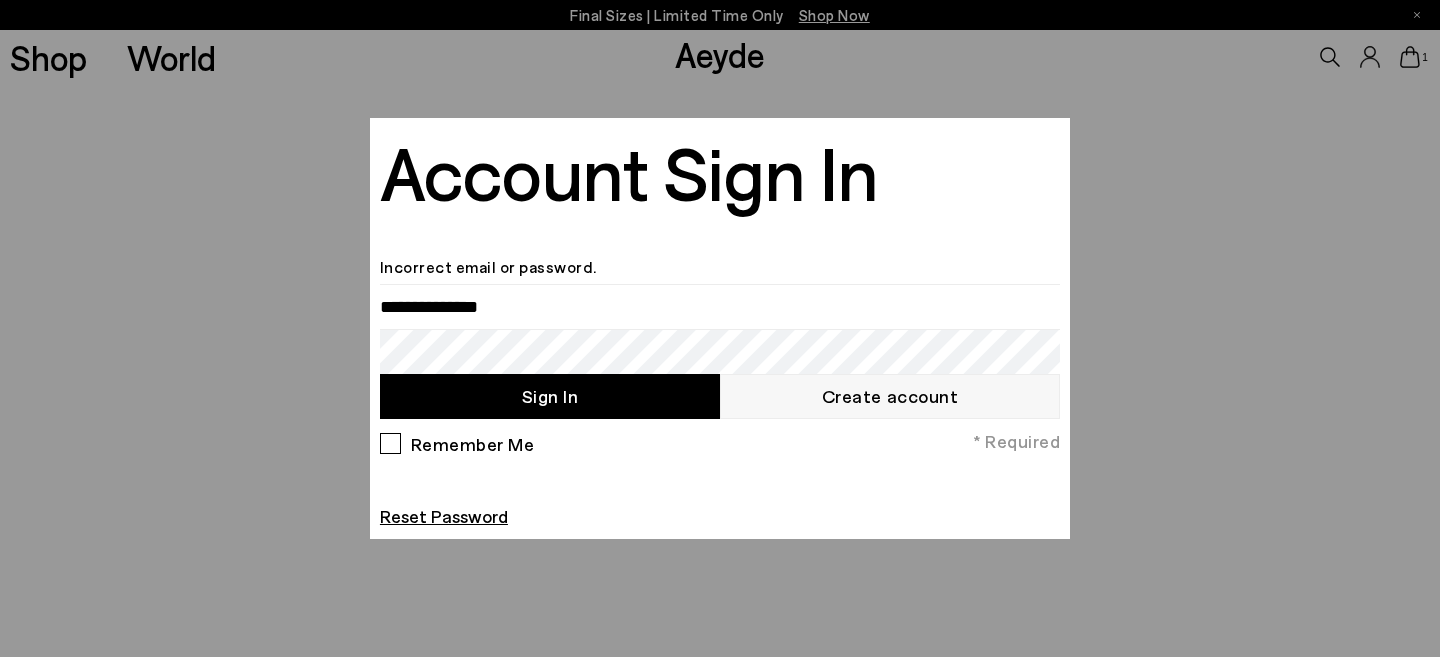 scroll, scrollTop: 0, scrollLeft: 0, axis: both 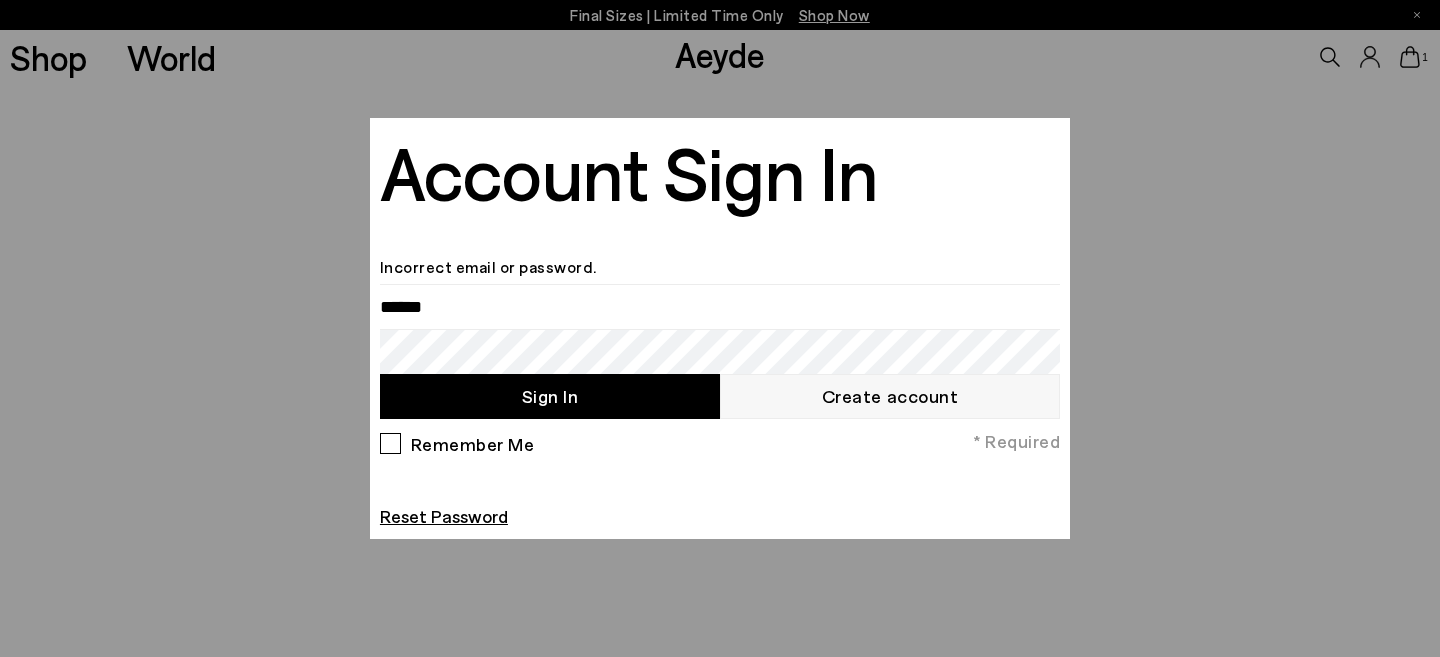 type on "**********" 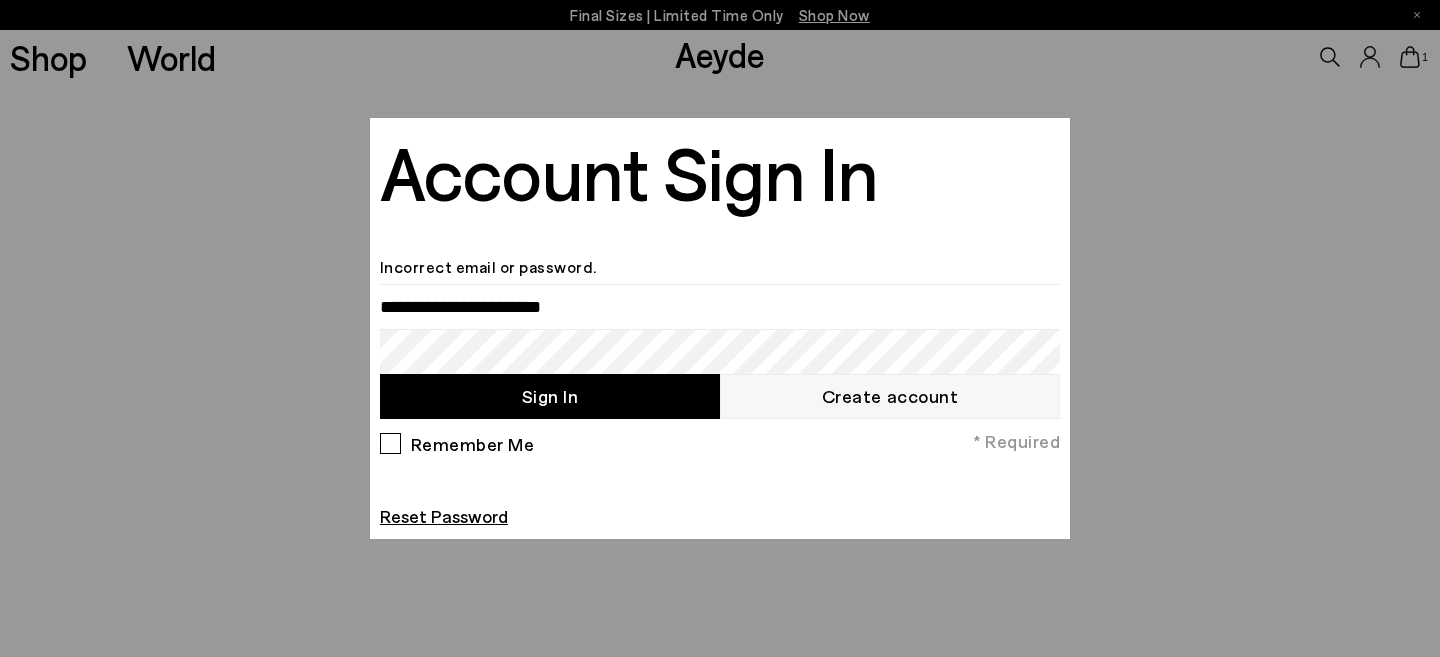 click on "Remember Me
* Required" at bounding box center [720, 446] 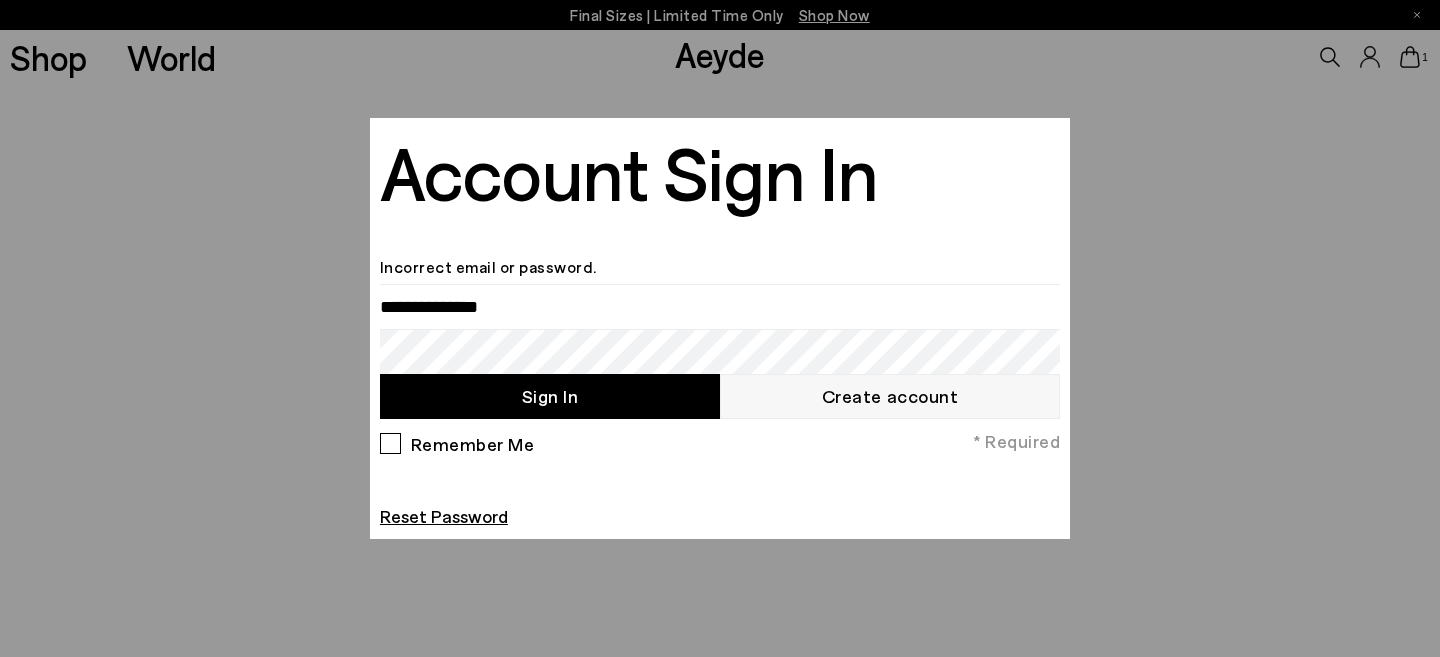scroll, scrollTop: 0, scrollLeft: 0, axis: both 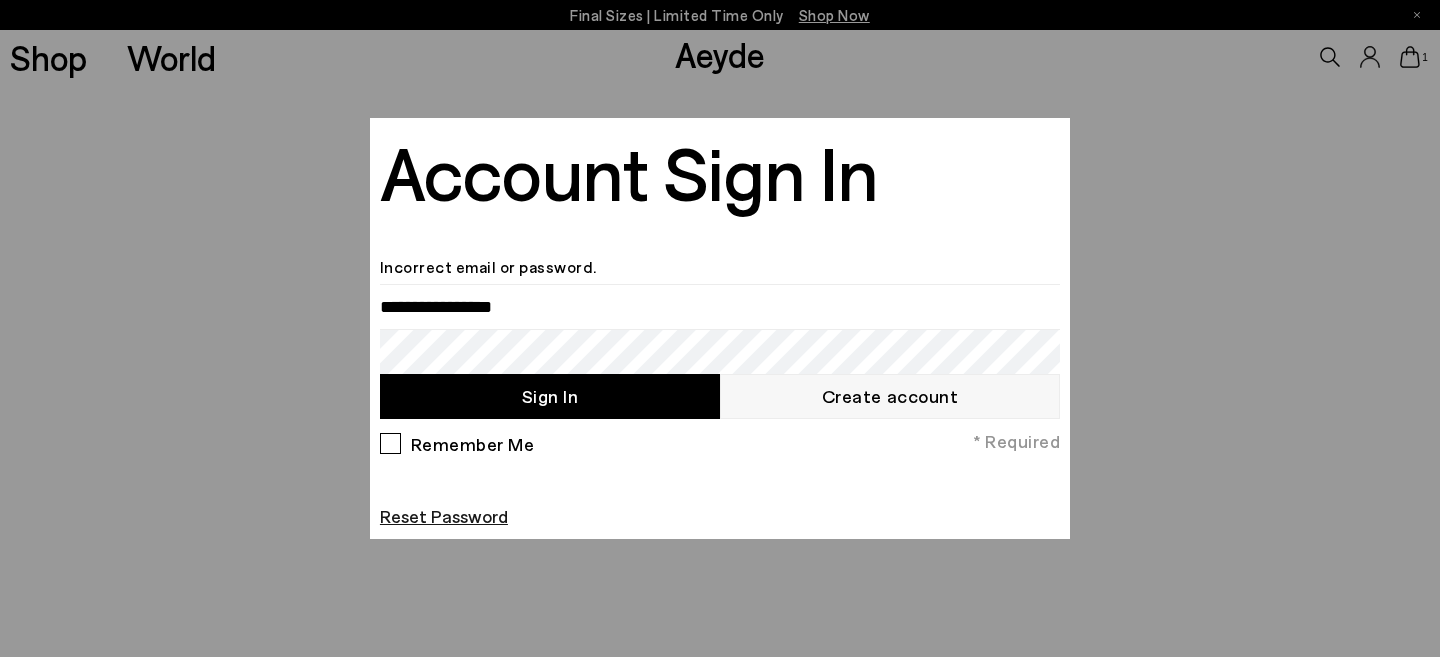 click on "Reset Password" at bounding box center (444, 516) 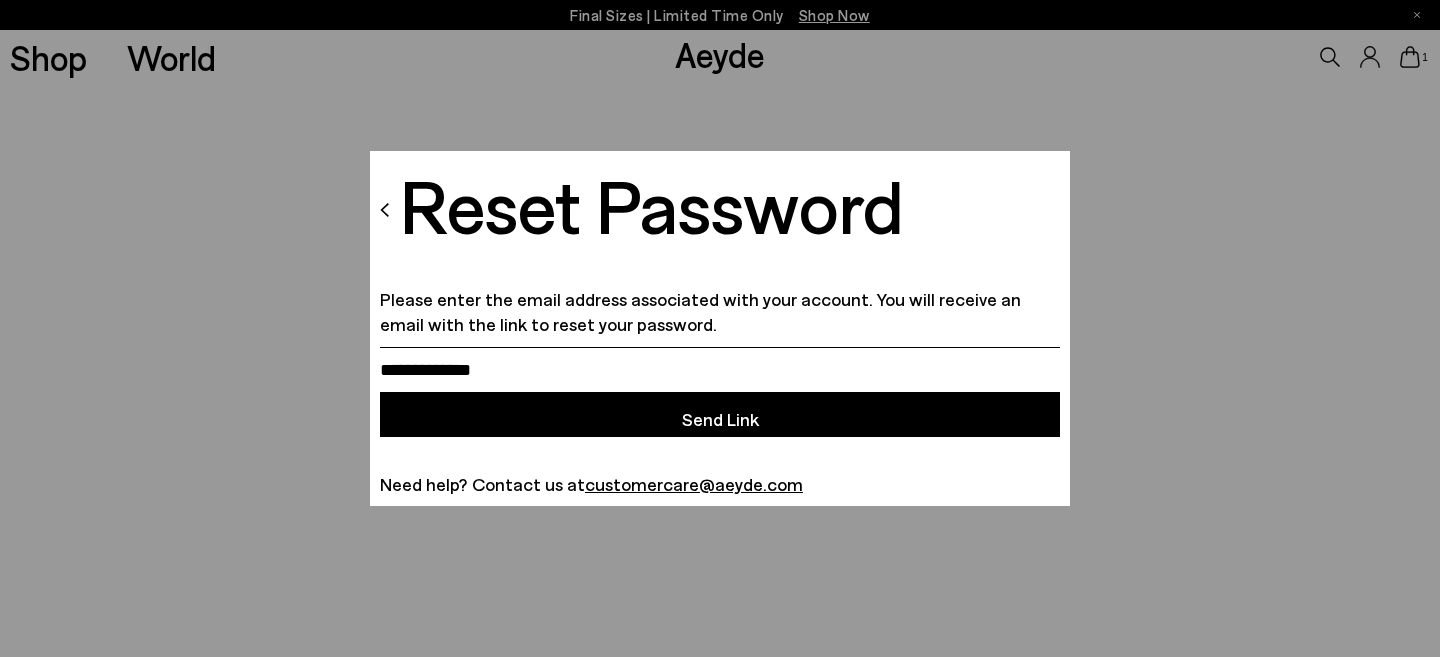 click on "Email" at bounding box center [720, 369] 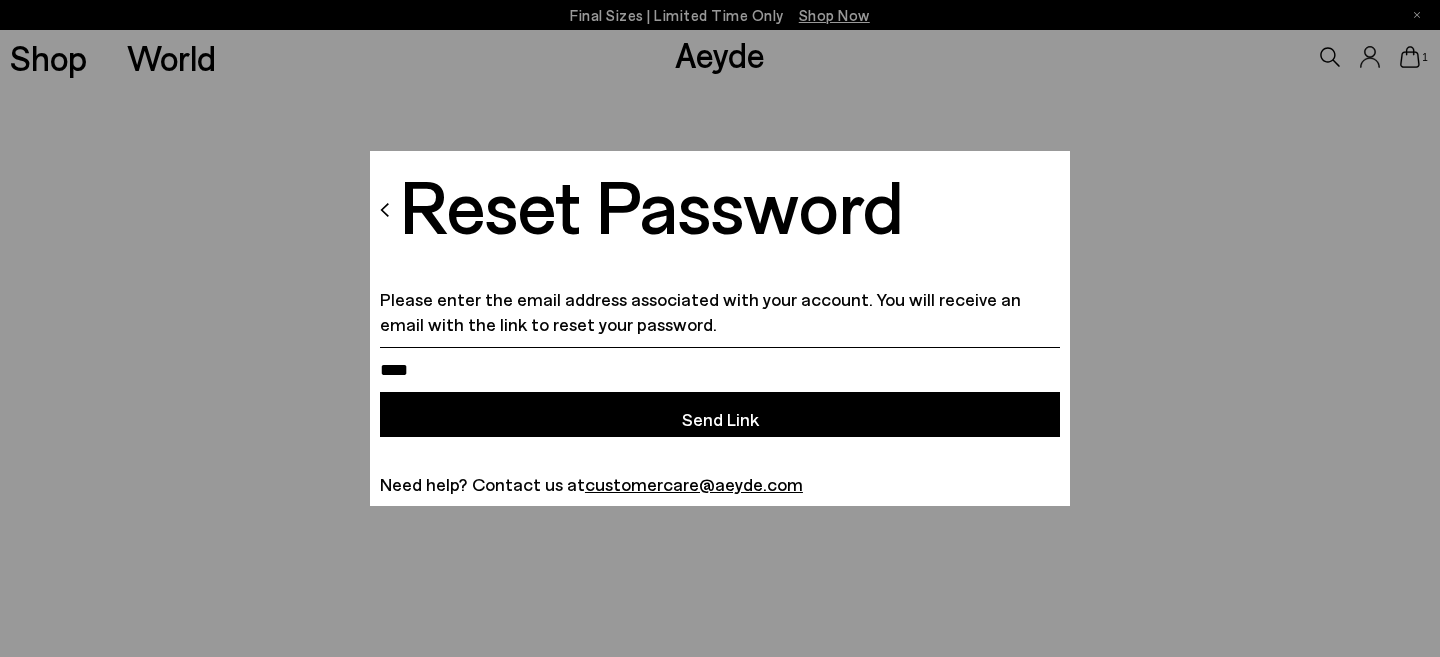 type on "**********" 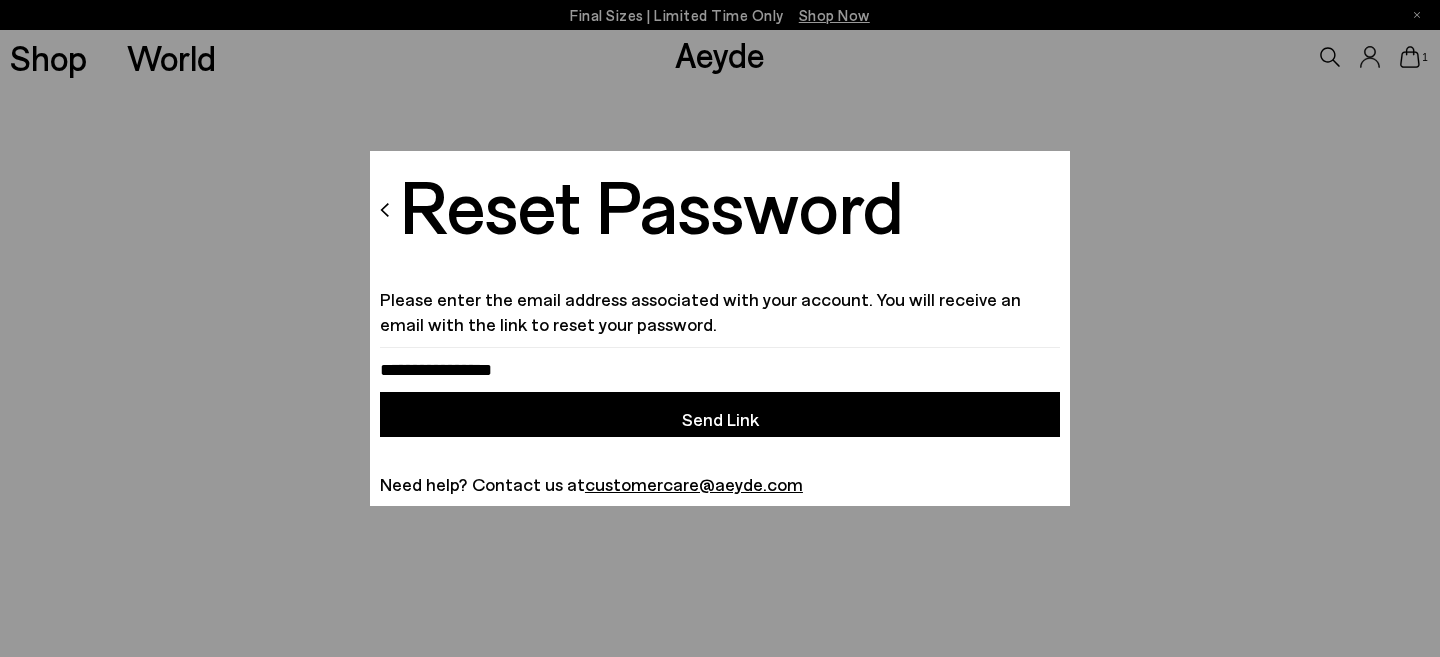 click on "Send Link" at bounding box center (720, 414) 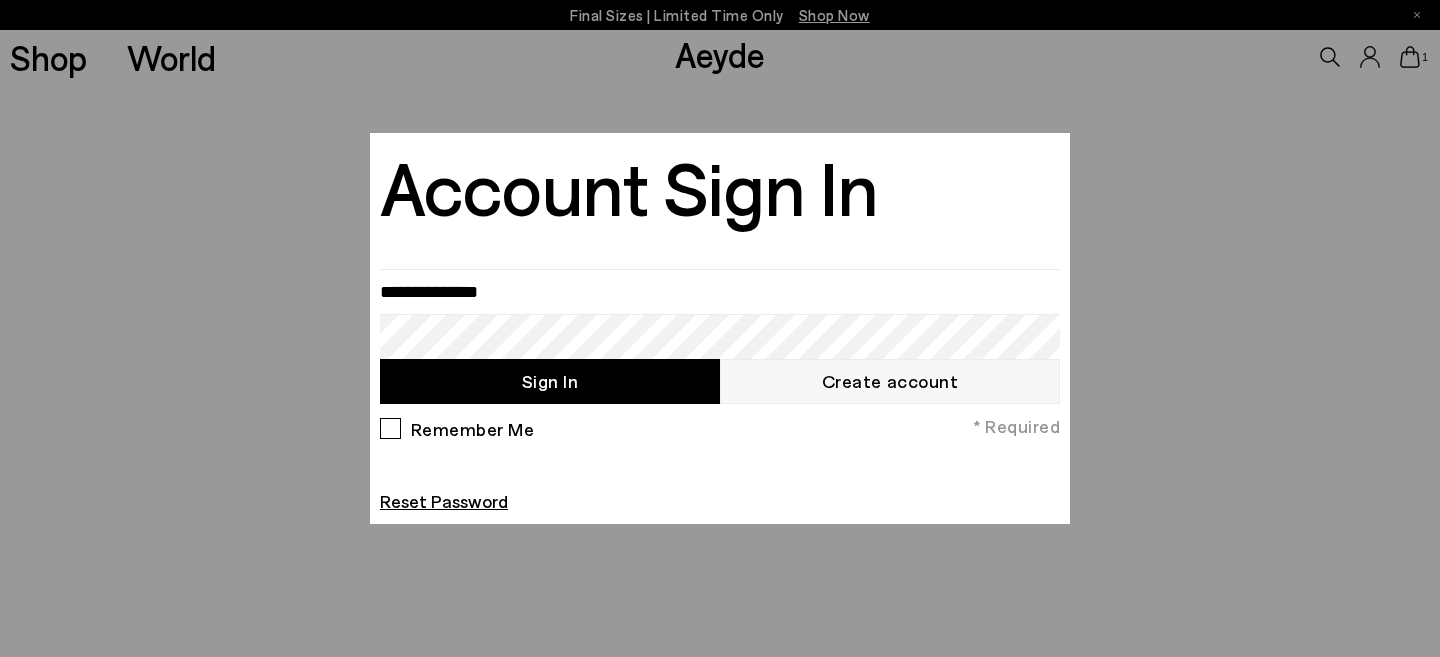 scroll, scrollTop: 0, scrollLeft: 0, axis: both 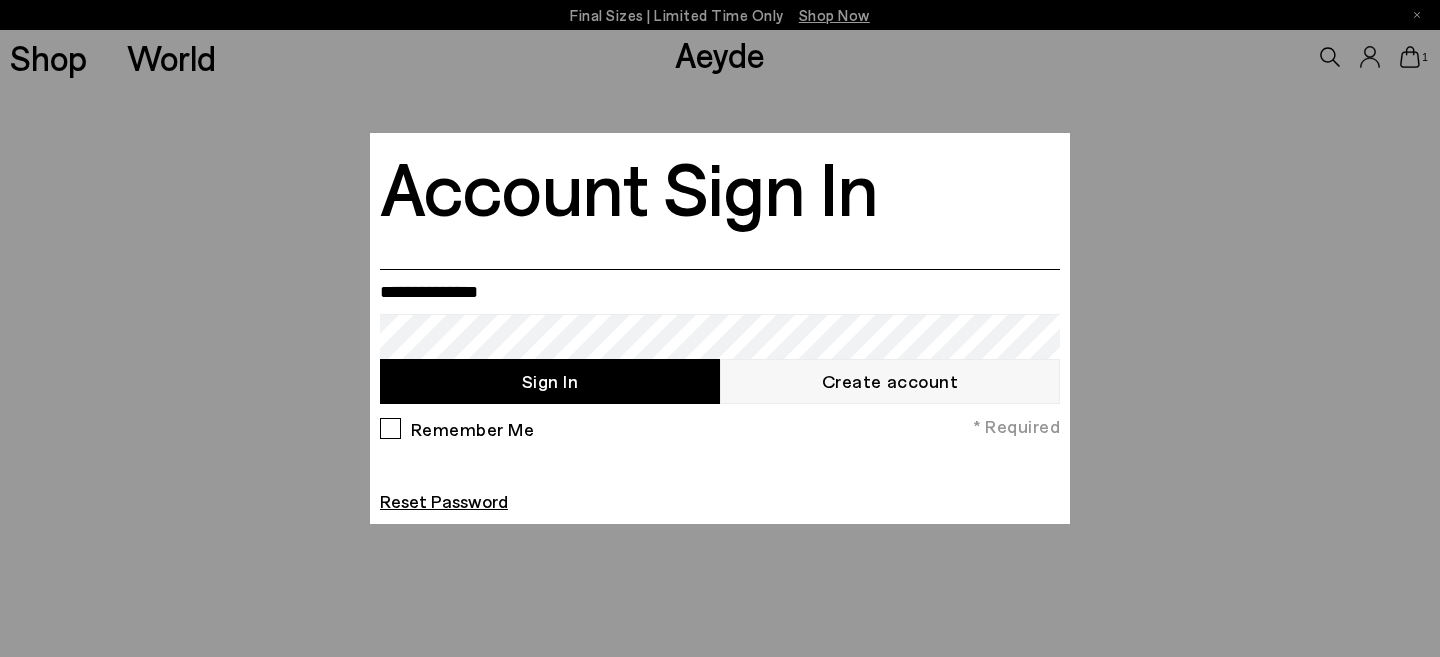 click at bounding box center (720, 291) 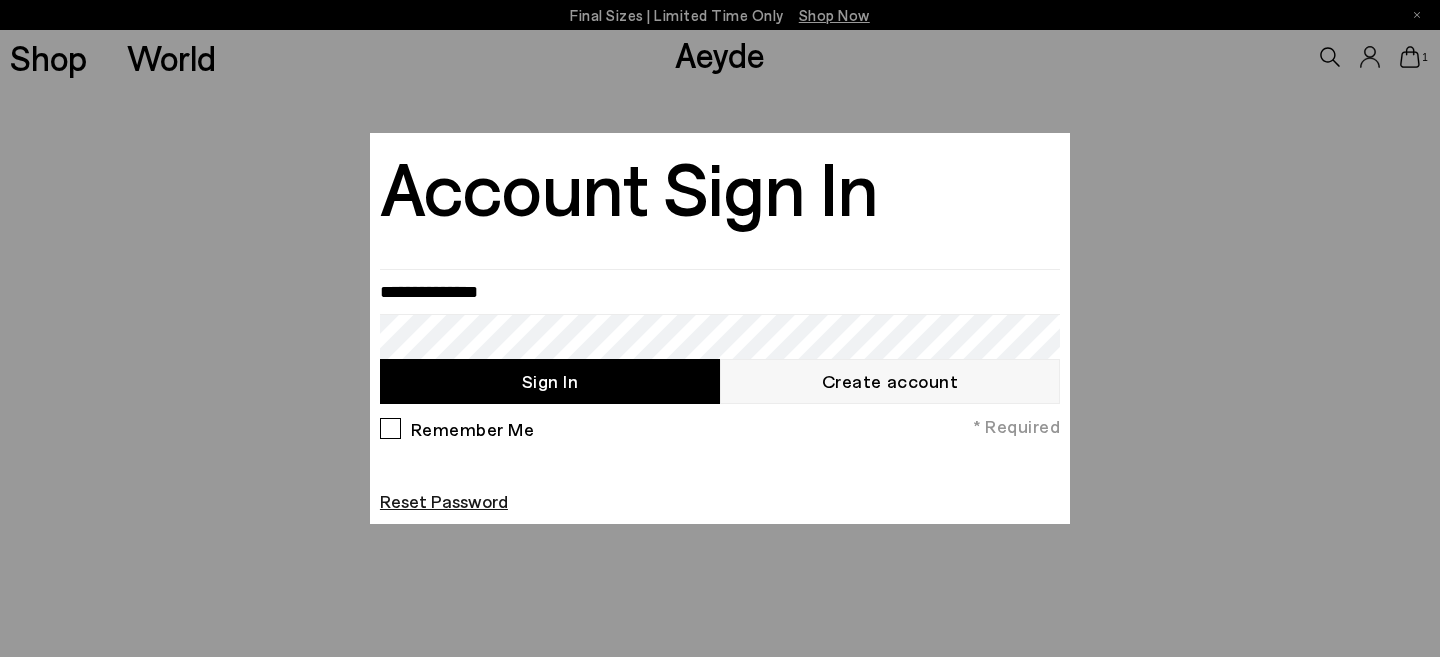 click on "Reset Password" at bounding box center [444, 501] 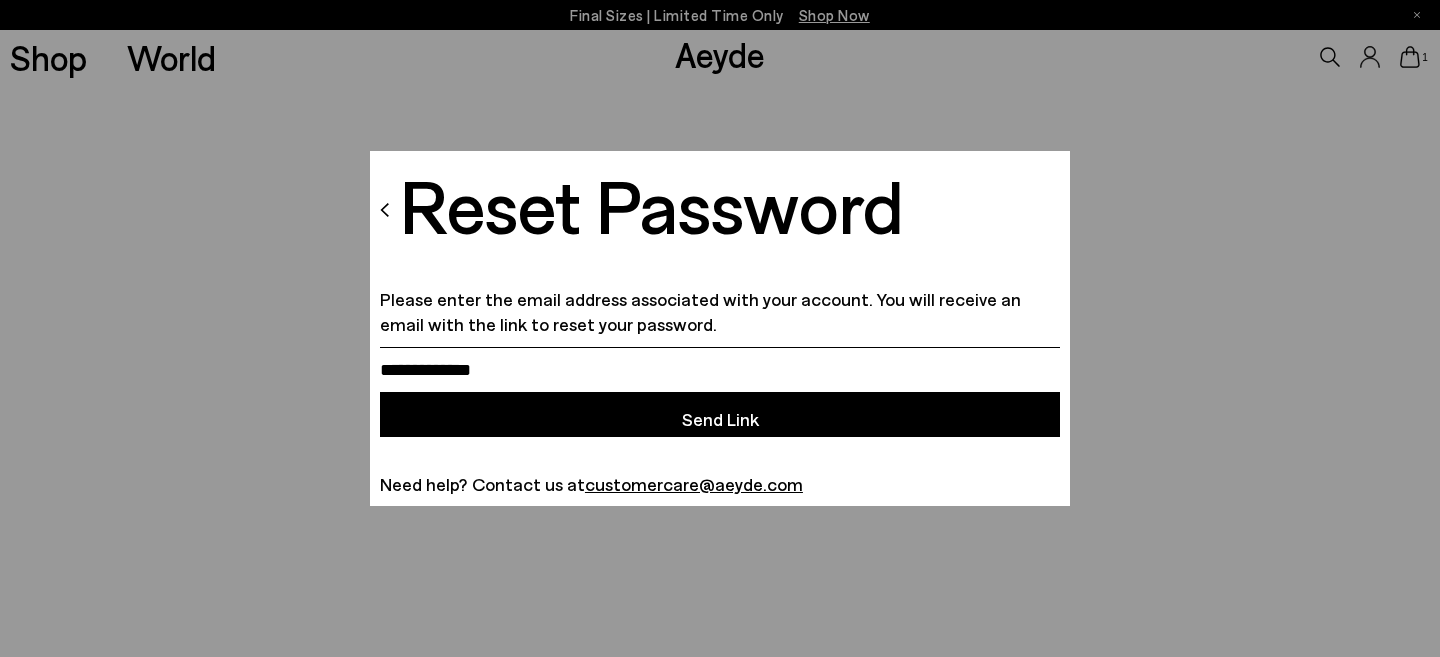click on "Email" at bounding box center (720, 369) 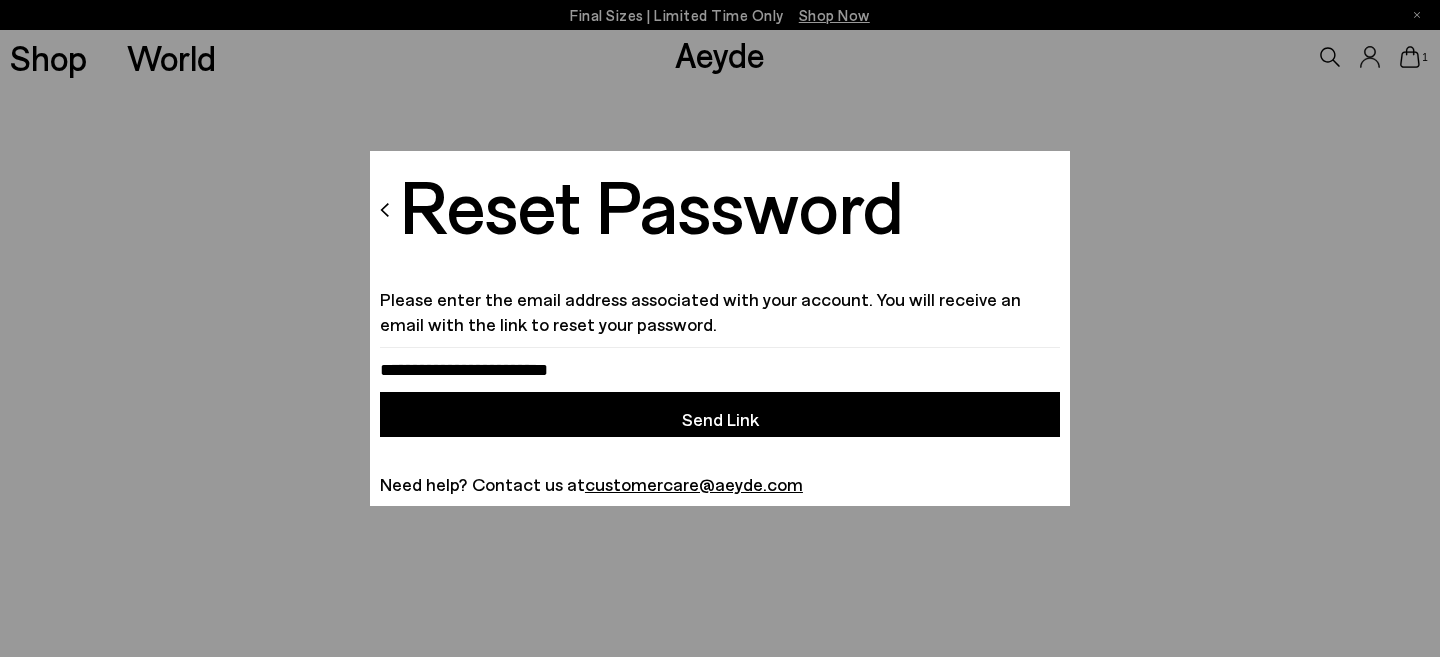click on "Send Link" at bounding box center [720, 414] 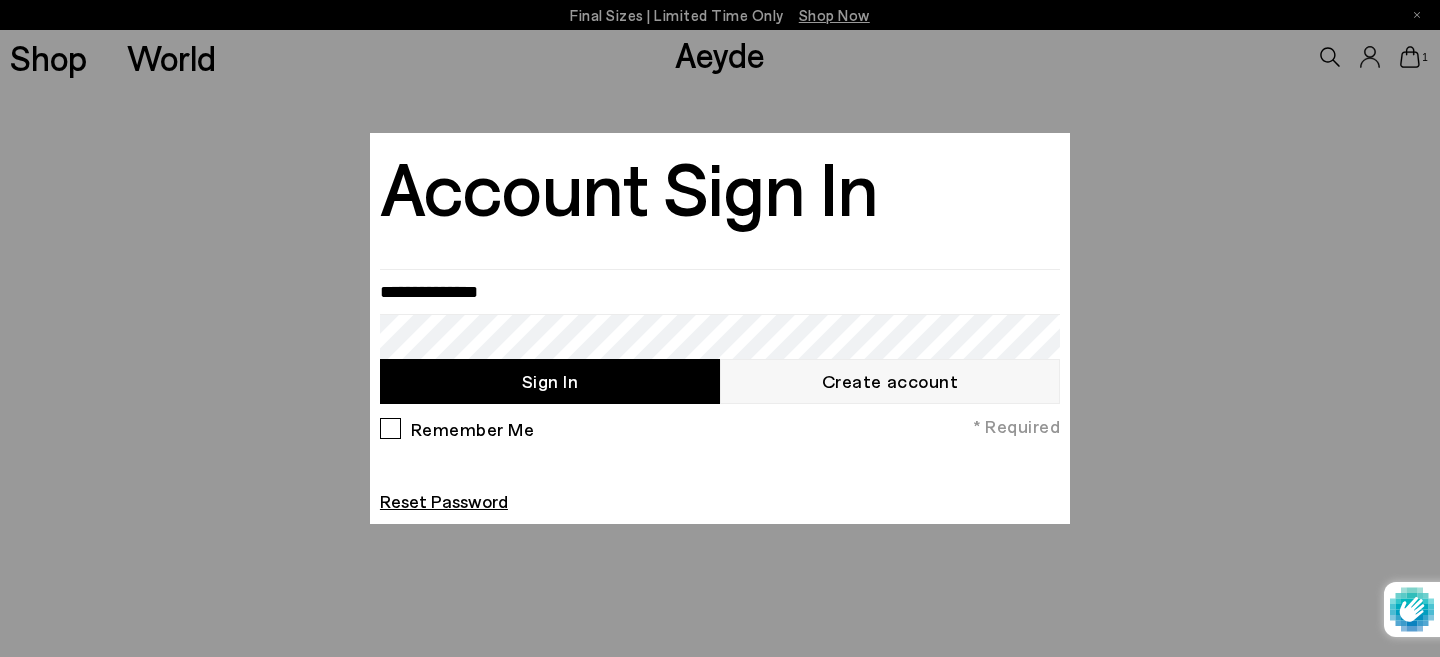 scroll, scrollTop: 0, scrollLeft: 0, axis: both 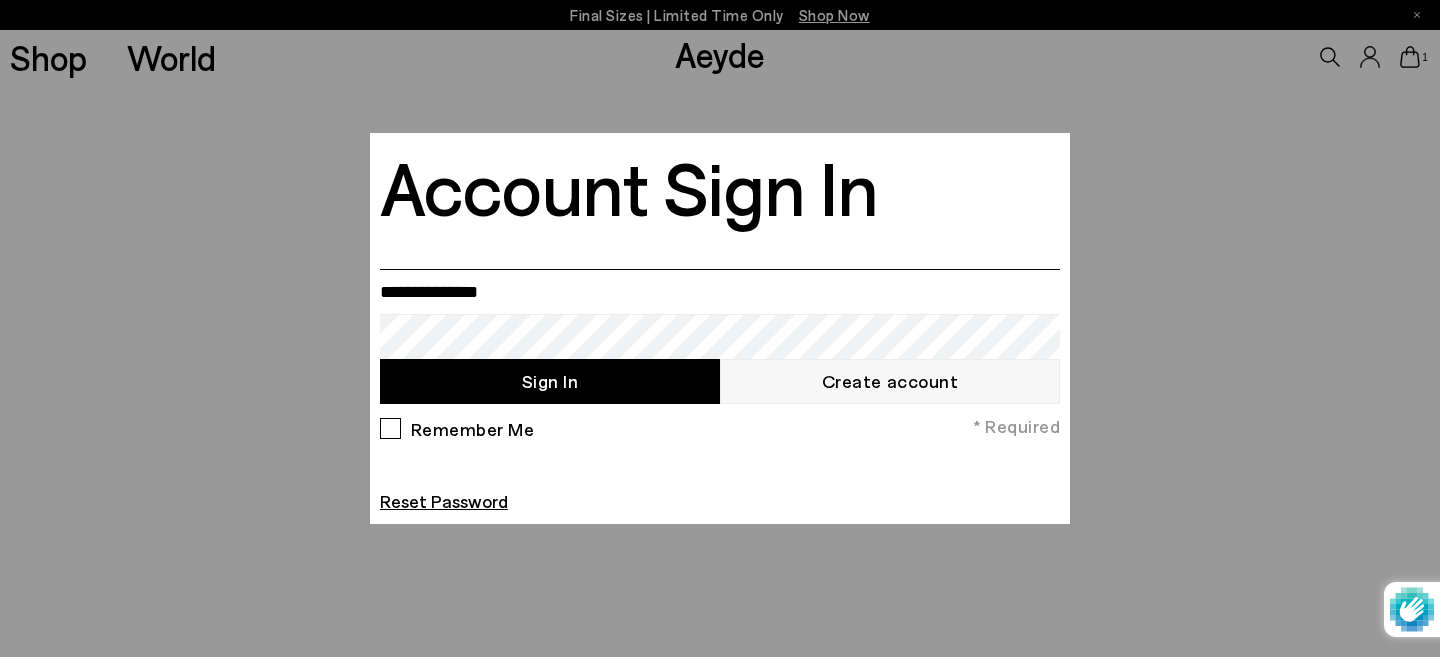 click at bounding box center (720, 291) 